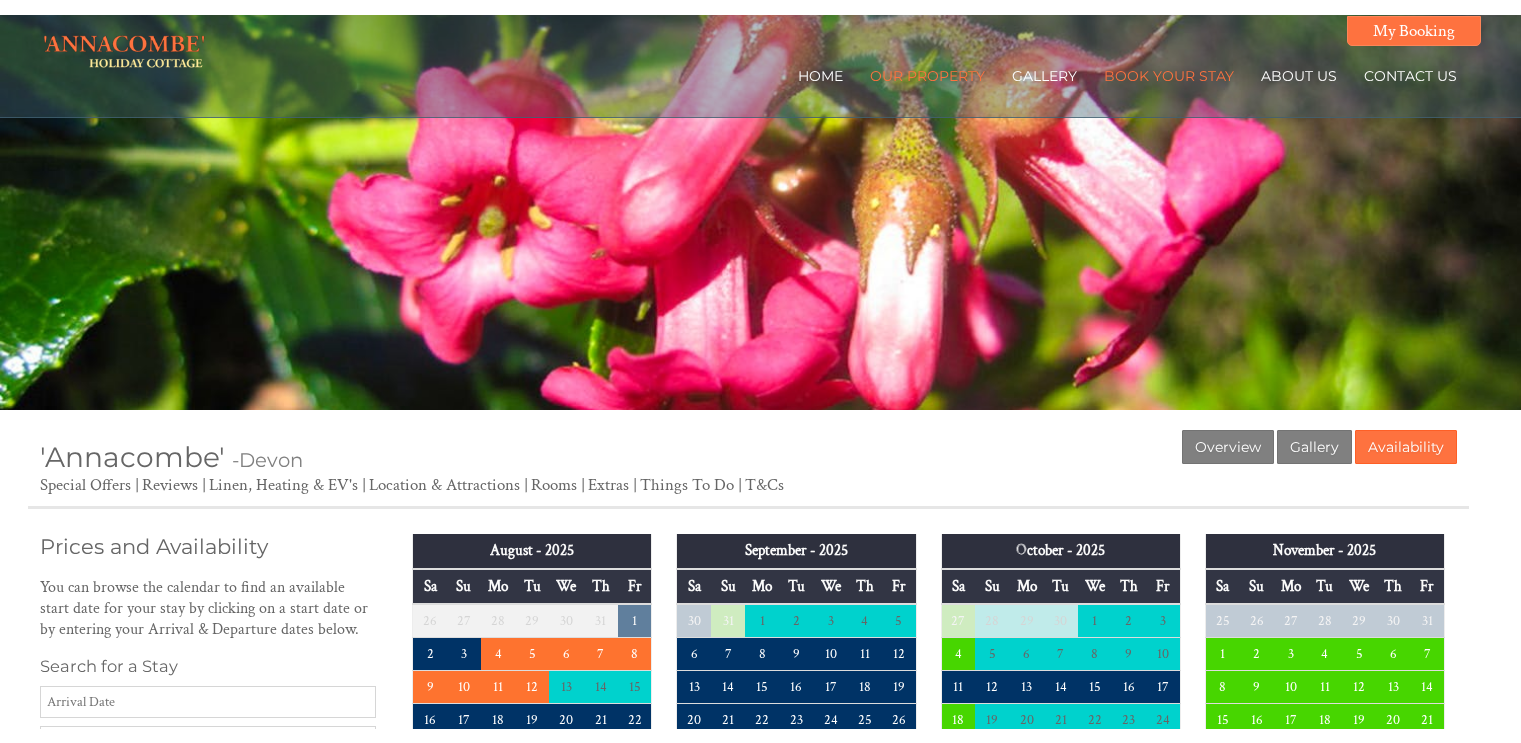 scroll, scrollTop: 0, scrollLeft: 0, axis: both 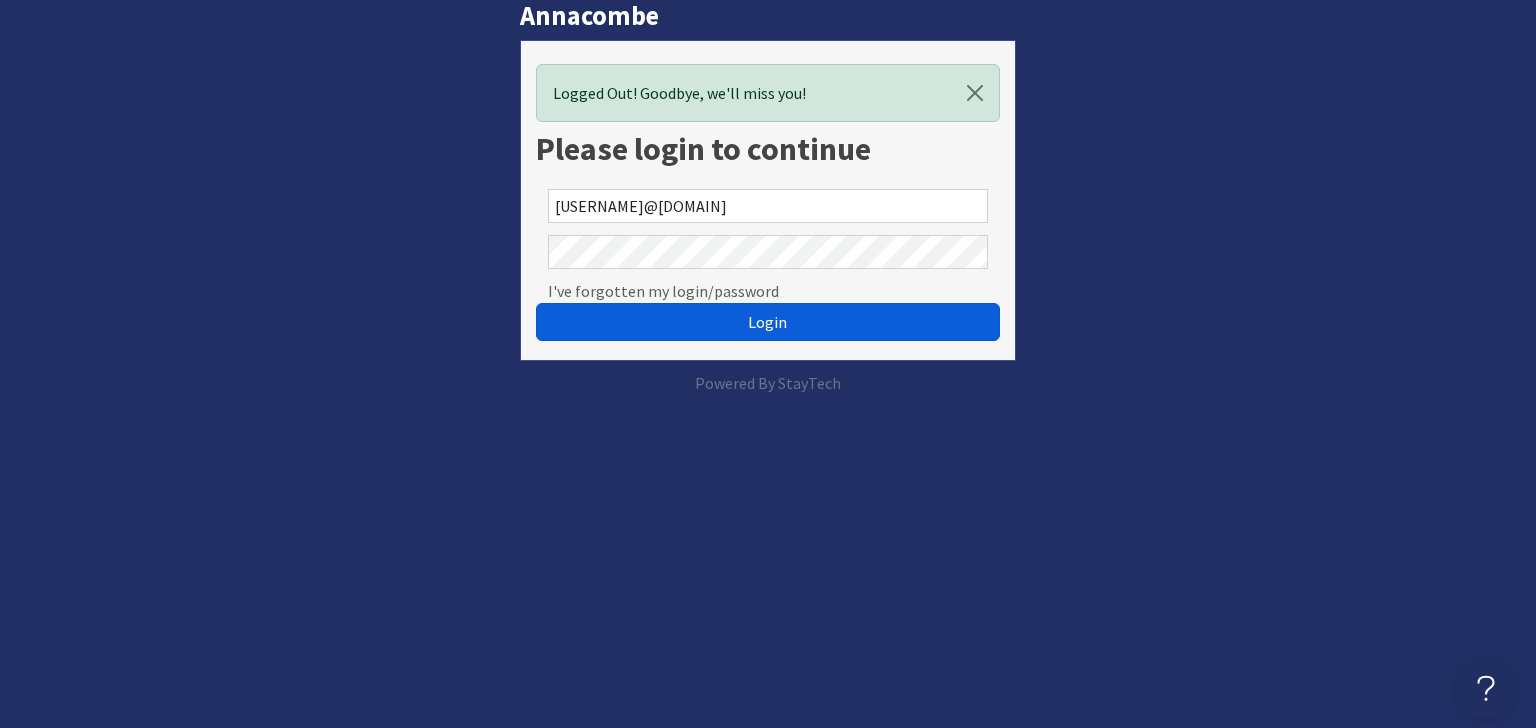 click on "Login" at bounding box center [767, 322] 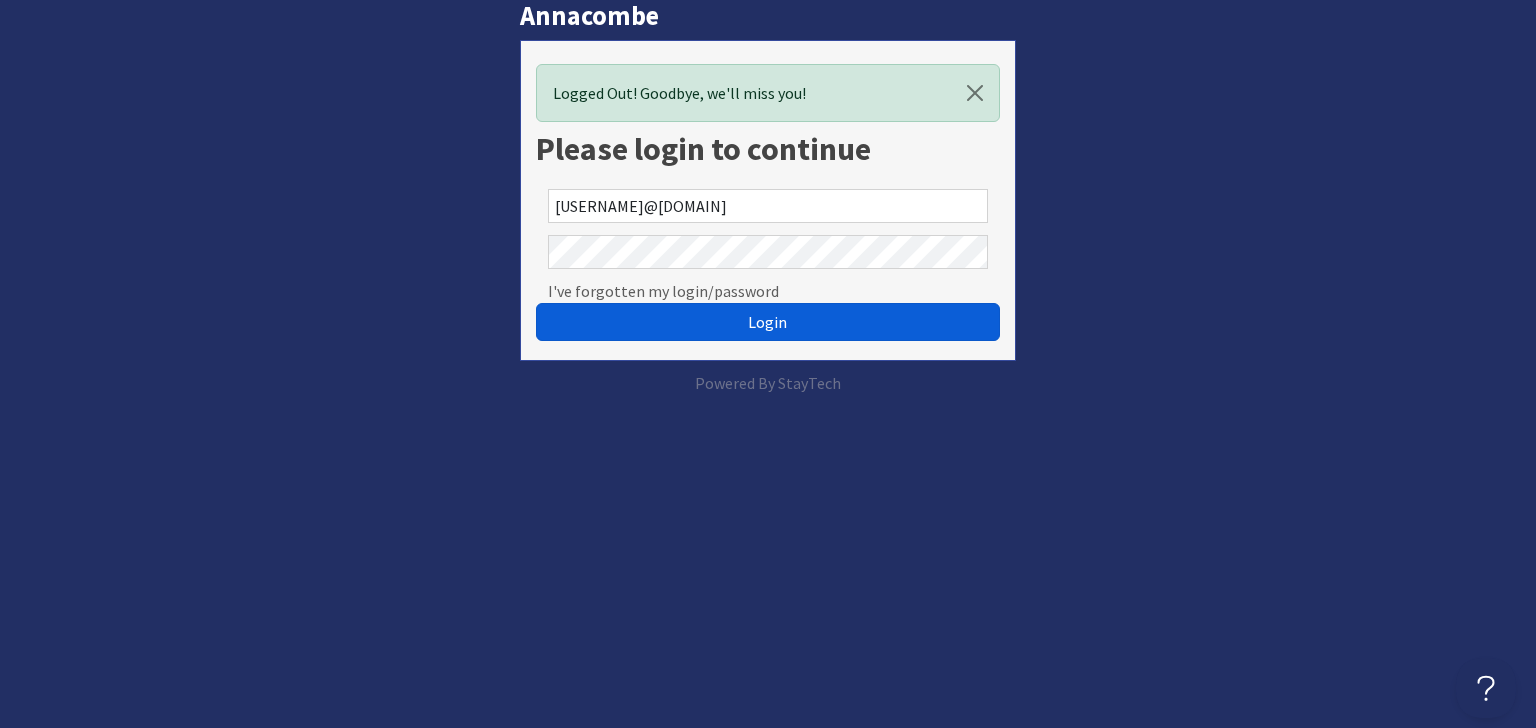 click on "Login" at bounding box center (767, 322) 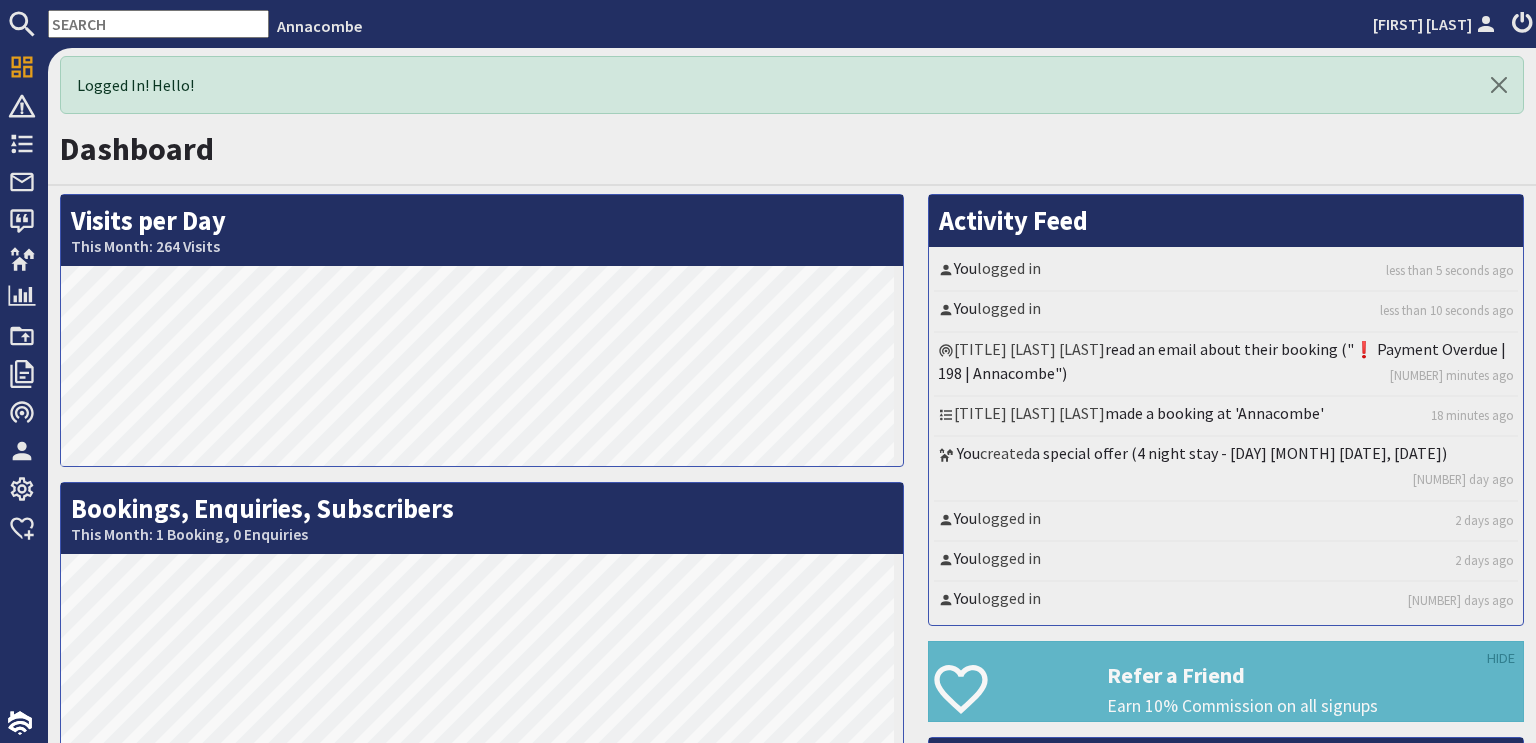 scroll, scrollTop: 0, scrollLeft: 0, axis: both 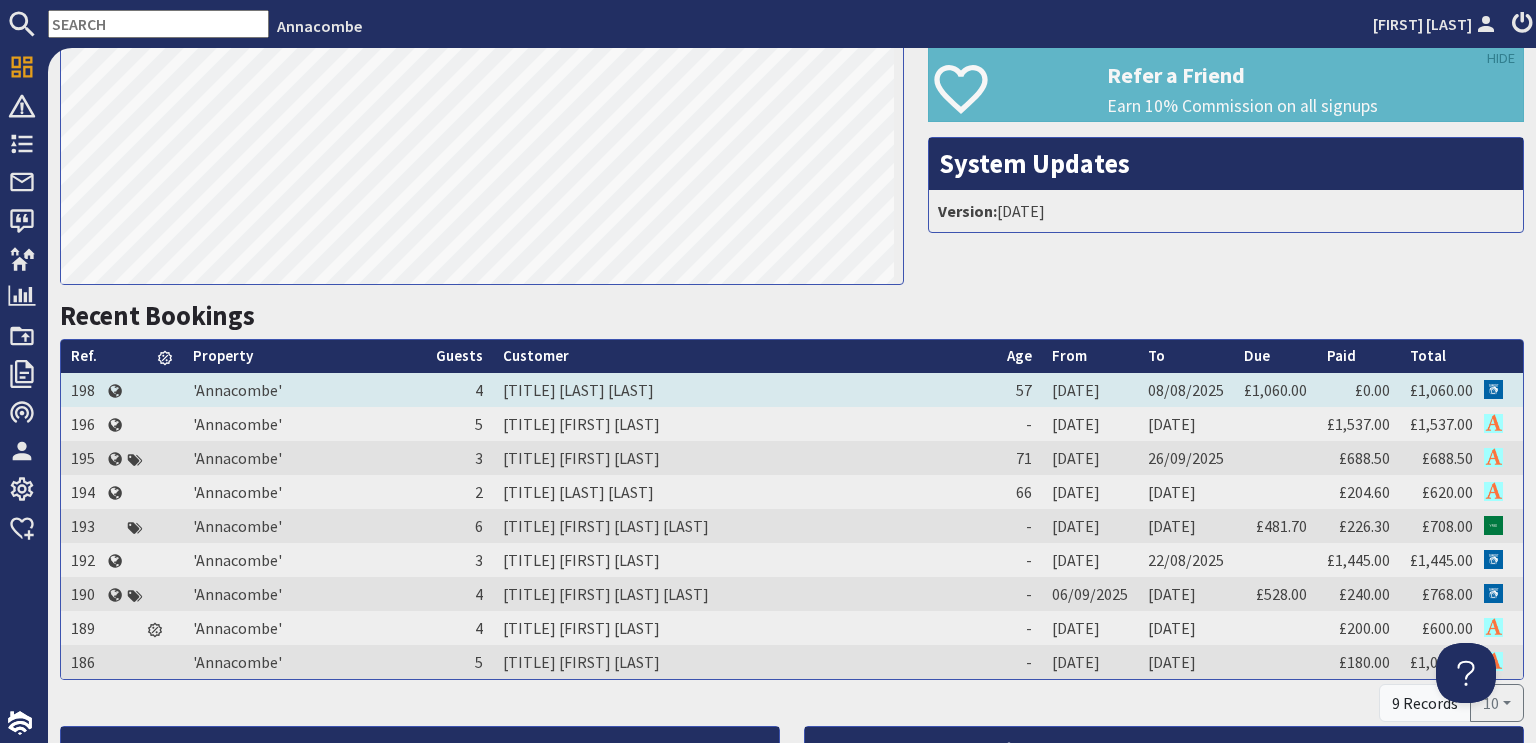 click on "[TITLE] [LAST] [LAST]" at bounding box center (745, 390) 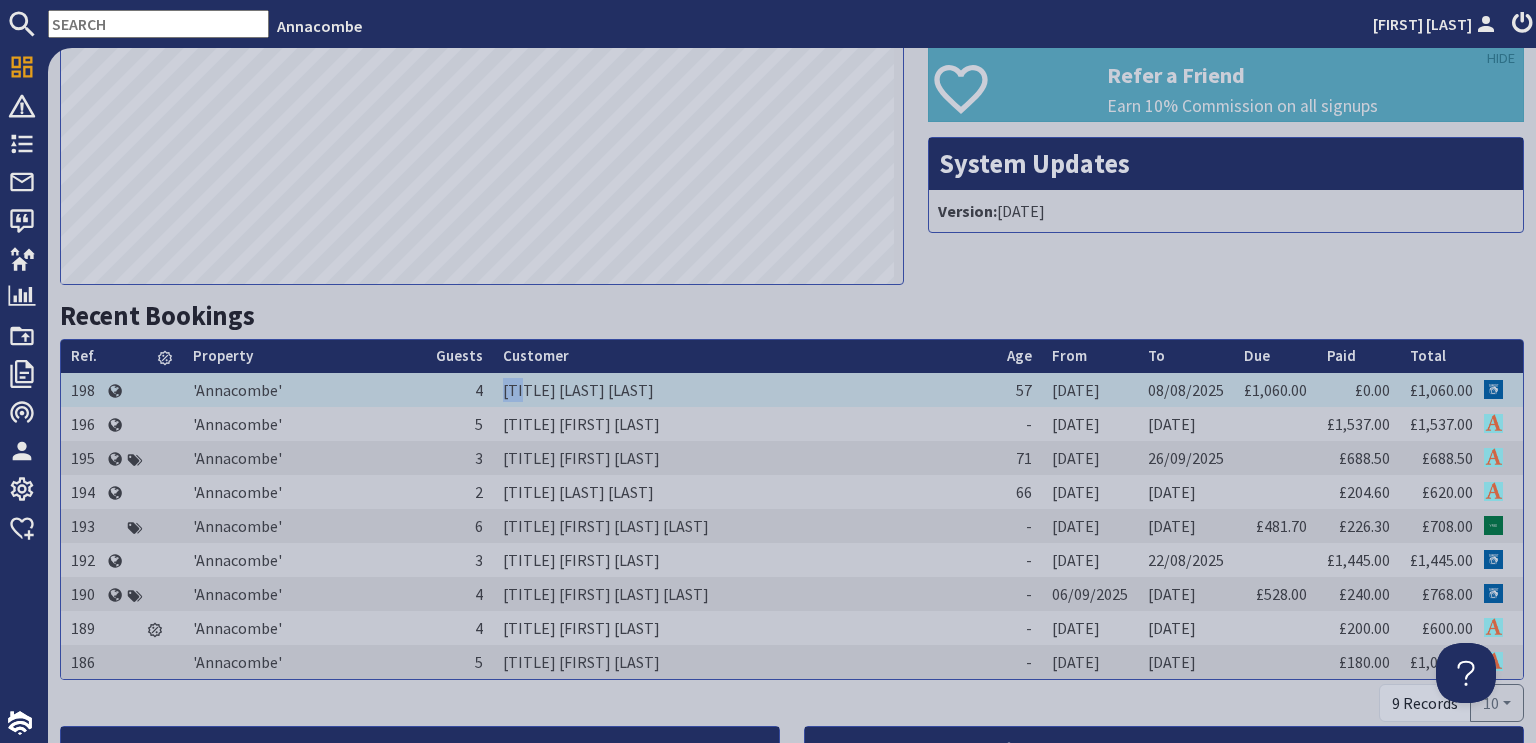 click on "[TITLE] [LAST] [LAST]" at bounding box center (745, 390) 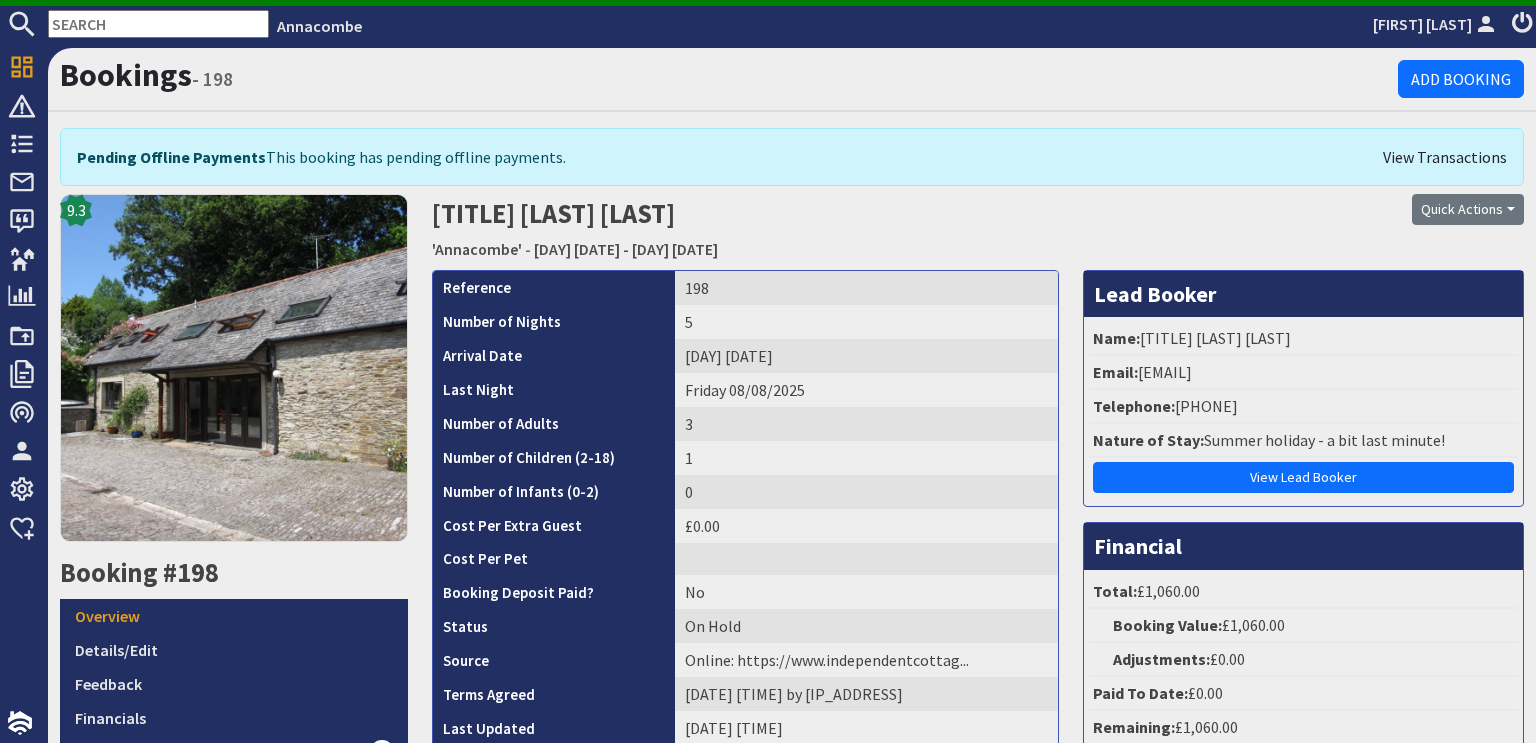 scroll, scrollTop: 0, scrollLeft: 0, axis: both 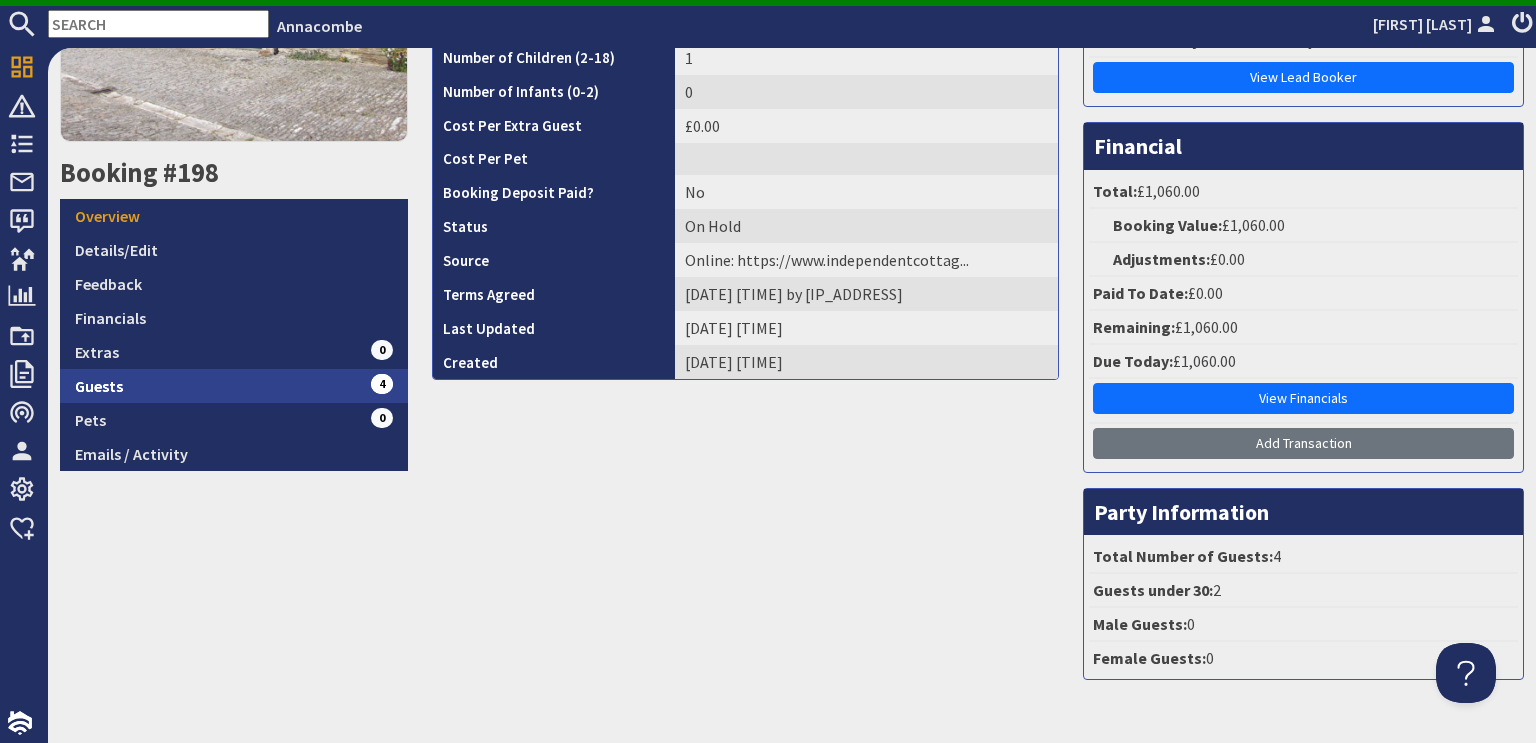 click on "Guests
4" at bounding box center (234, 386) 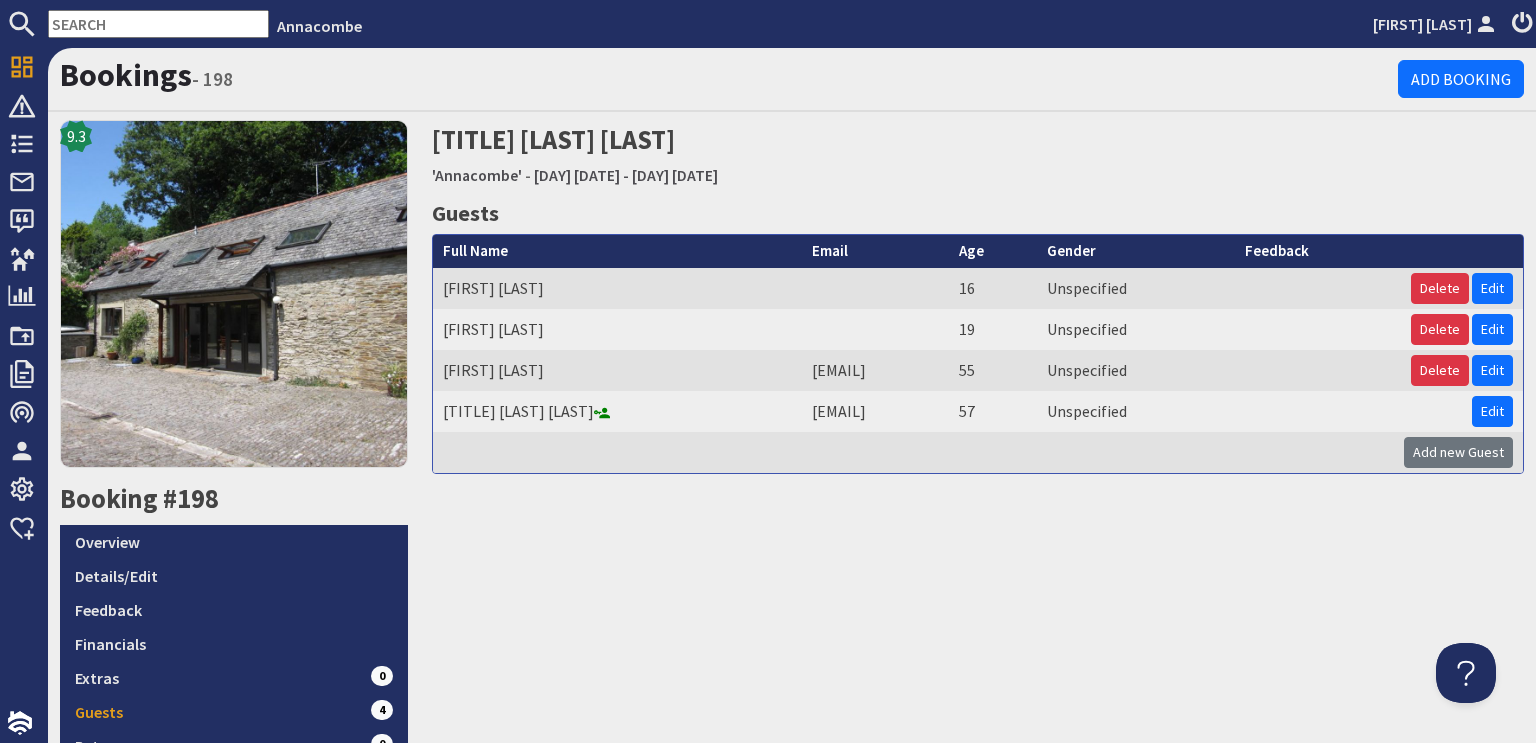 scroll, scrollTop: 0, scrollLeft: 0, axis: both 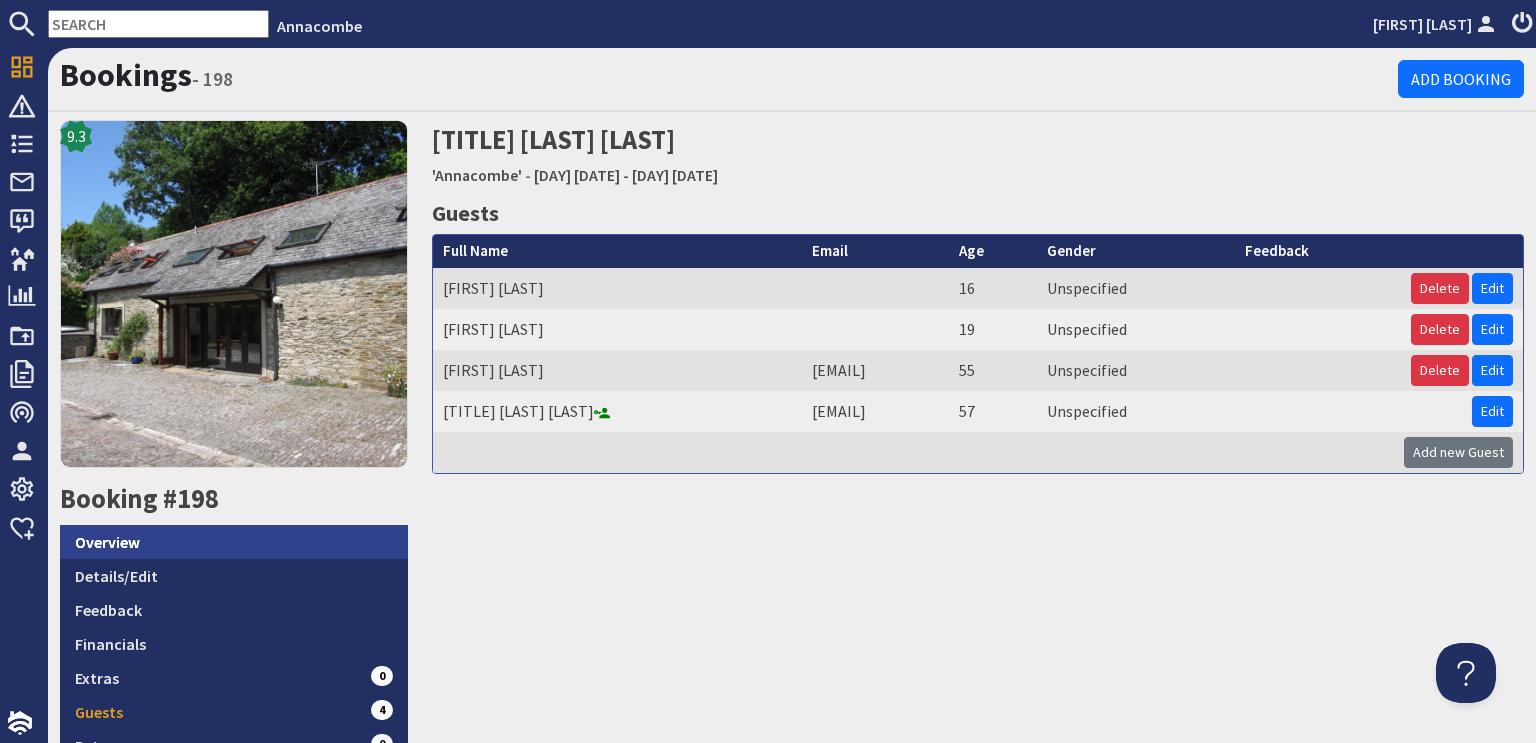 click on "Overview" at bounding box center [234, 542] 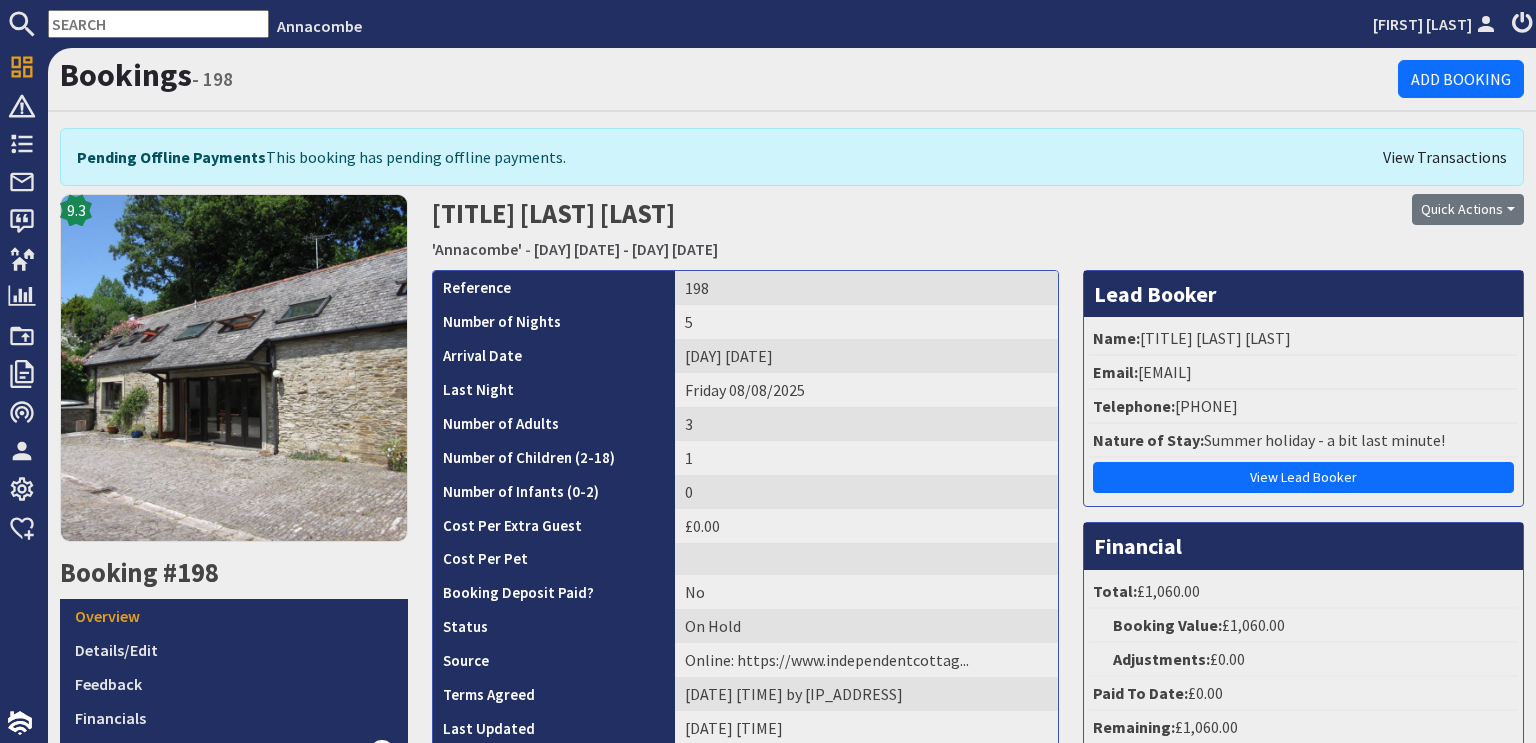 scroll, scrollTop: 0, scrollLeft: 0, axis: both 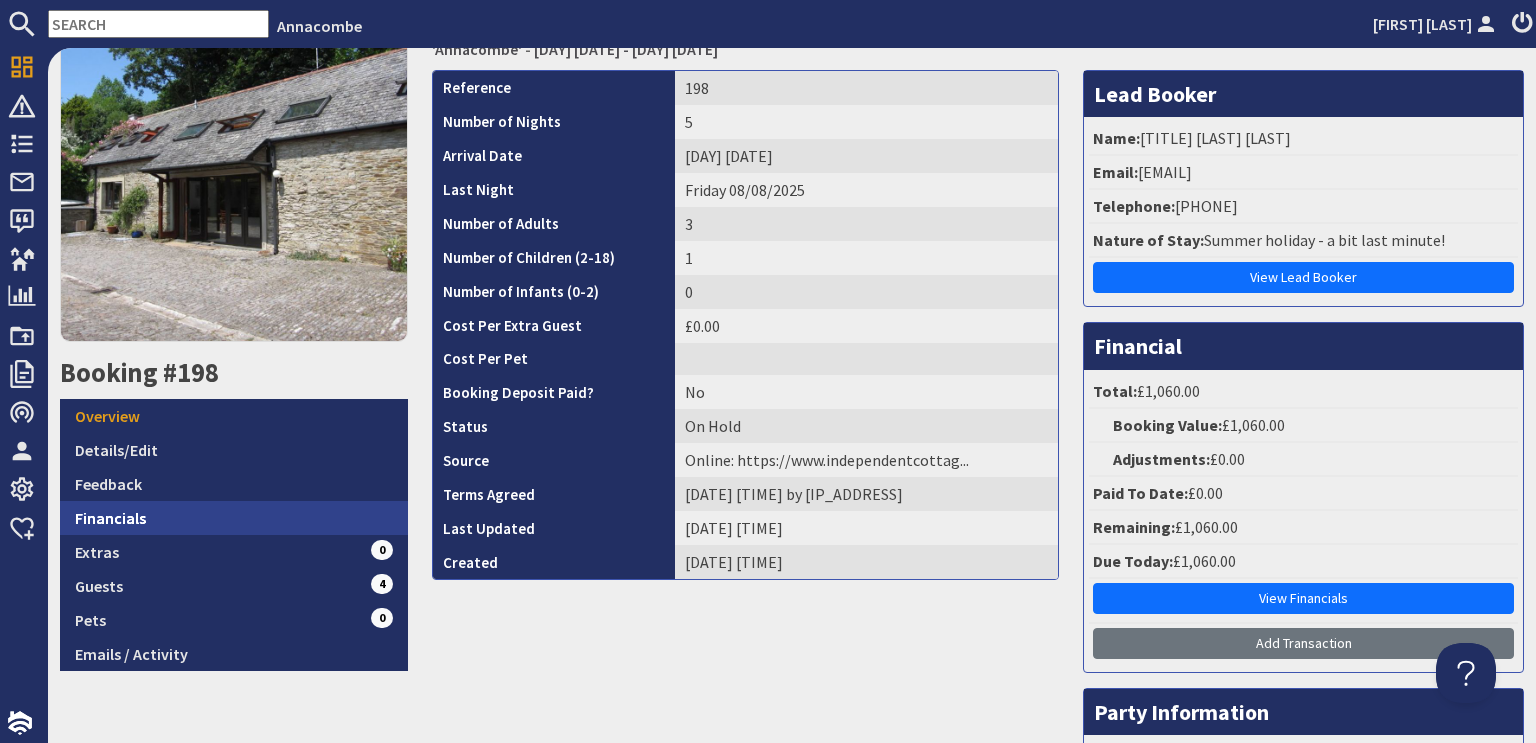 click on "Financials" at bounding box center [234, 518] 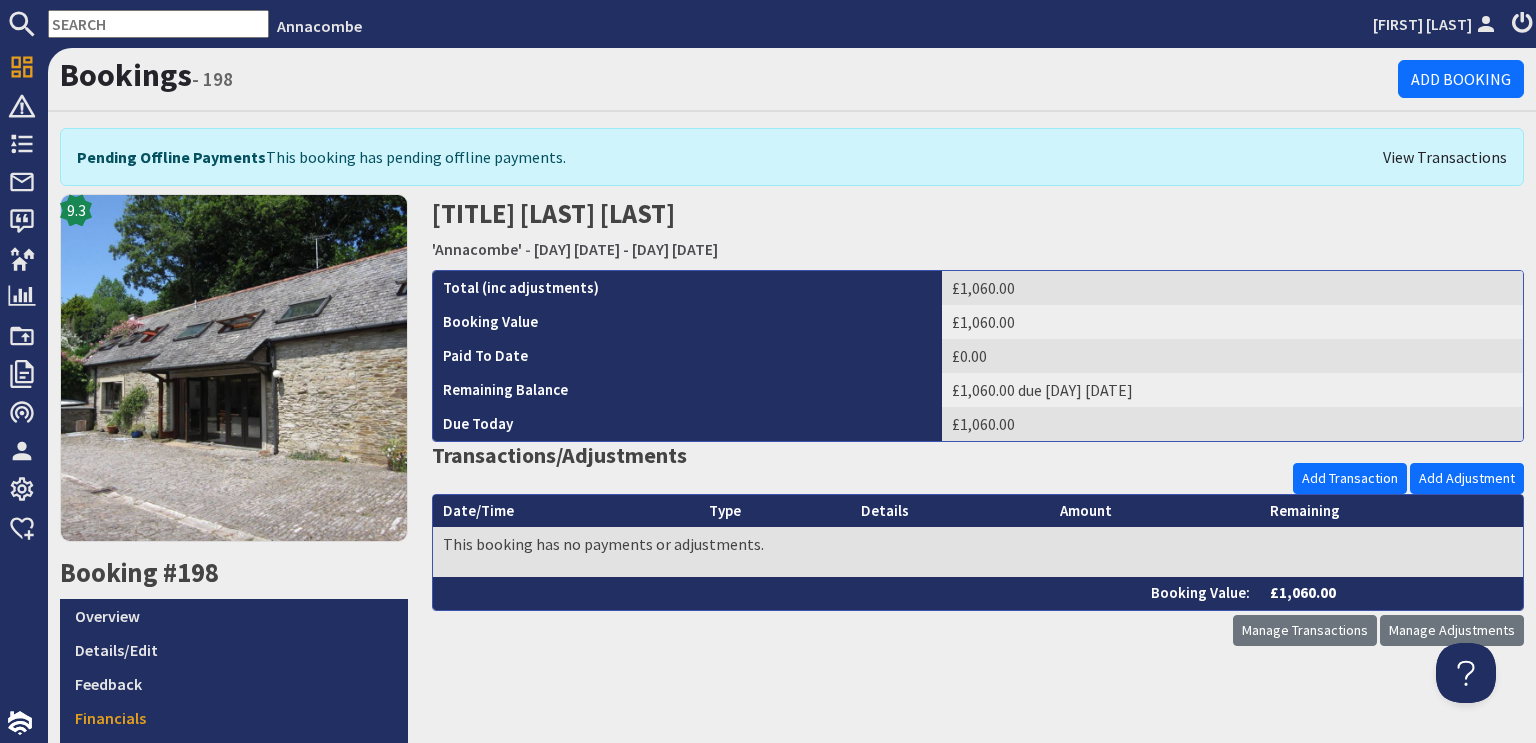scroll, scrollTop: 0, scrollLeft: 0, axis: both 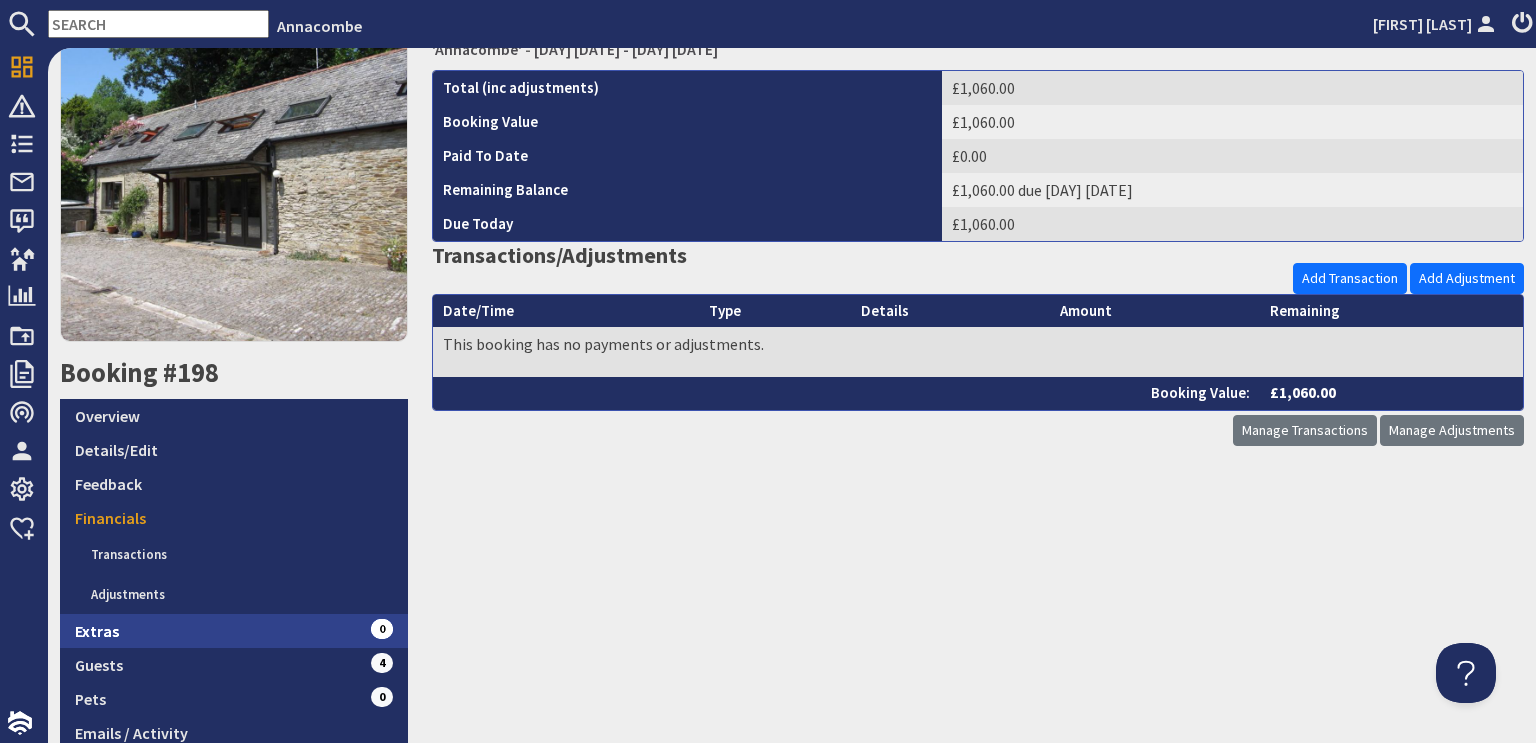 click on "Extras
0" at bounding box center (234, 631) 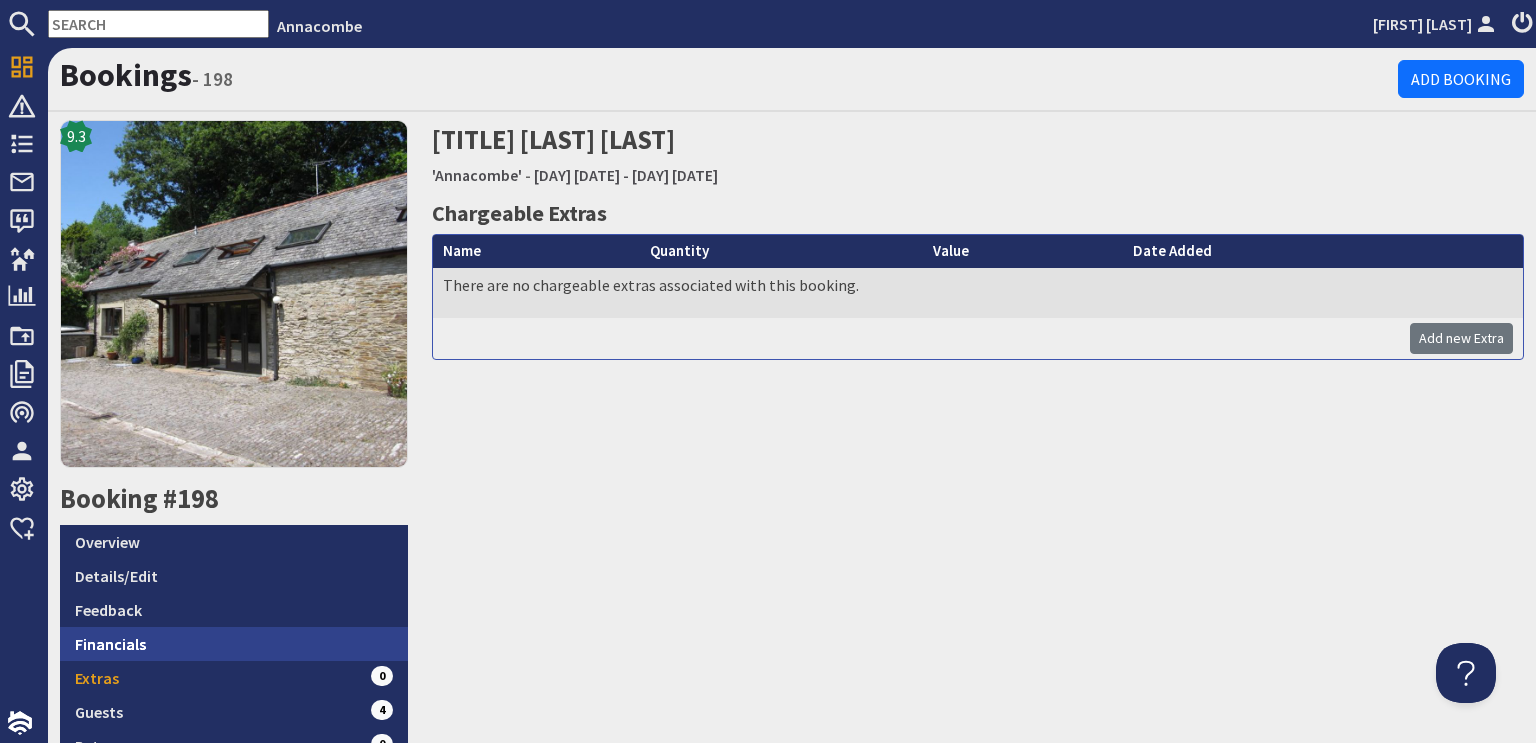 scroll, scrollTop: 0, scrollLeft: 0, axis: both 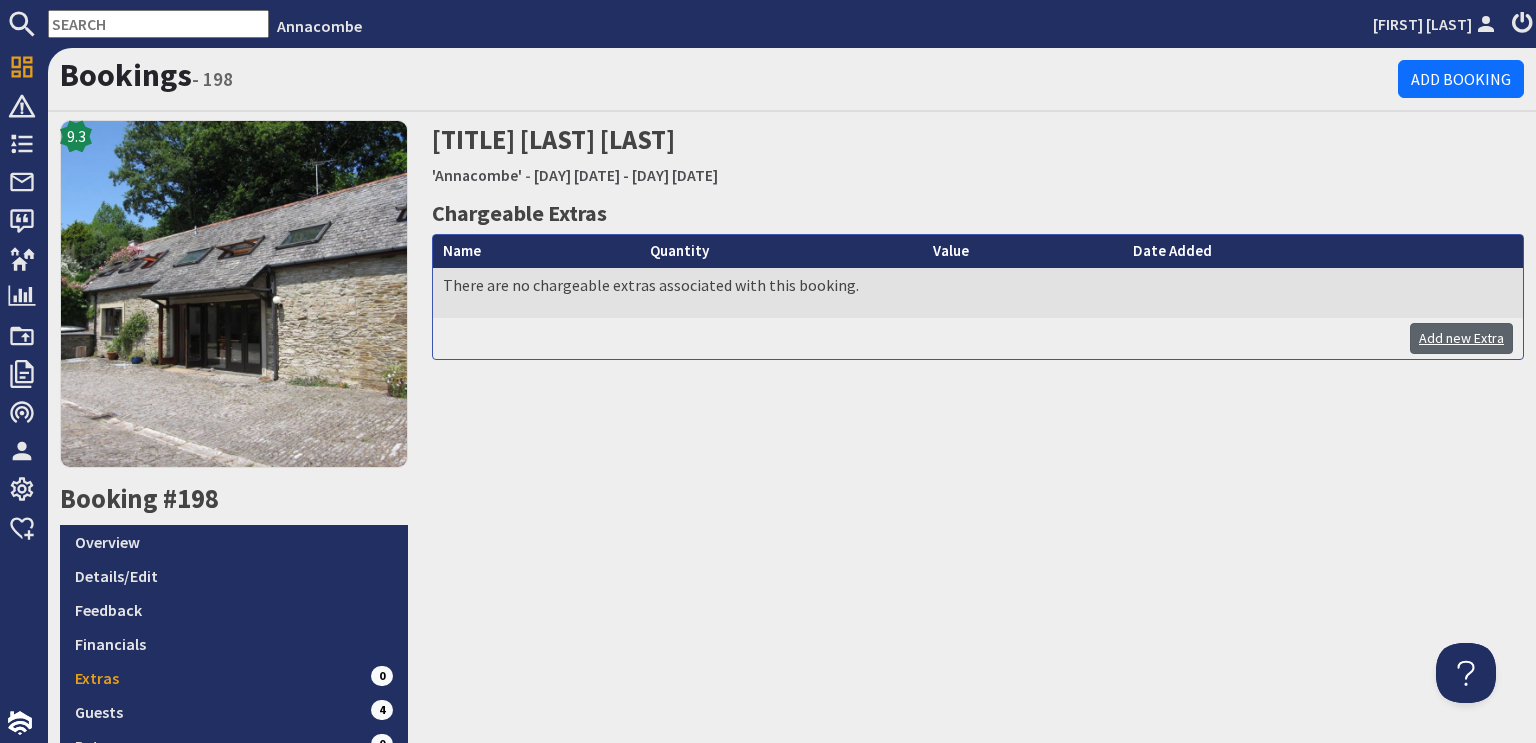click on "Add new Extra" at bounding box center [1461, 338] 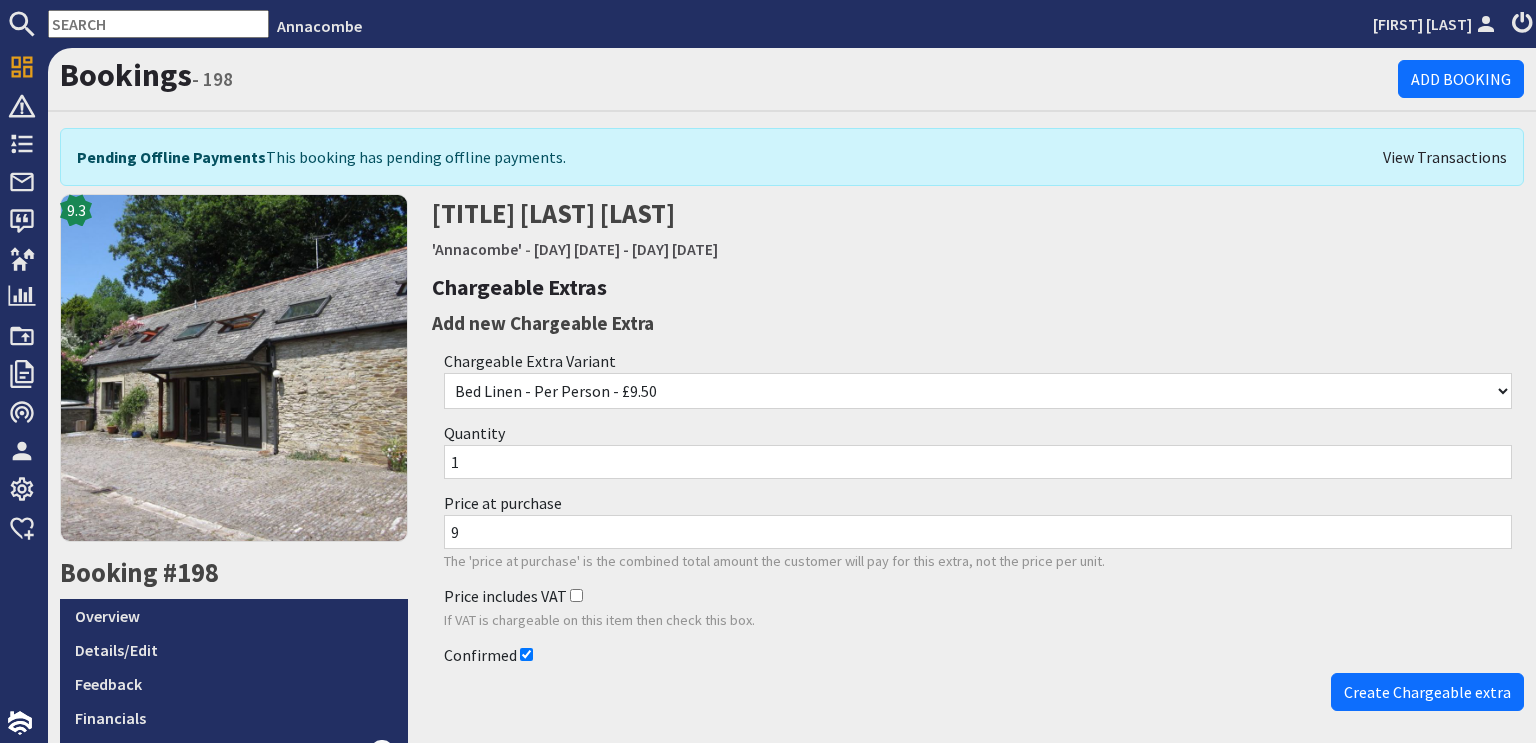scroll, scrollTop: 0, scrollLeft: 0, axis: both 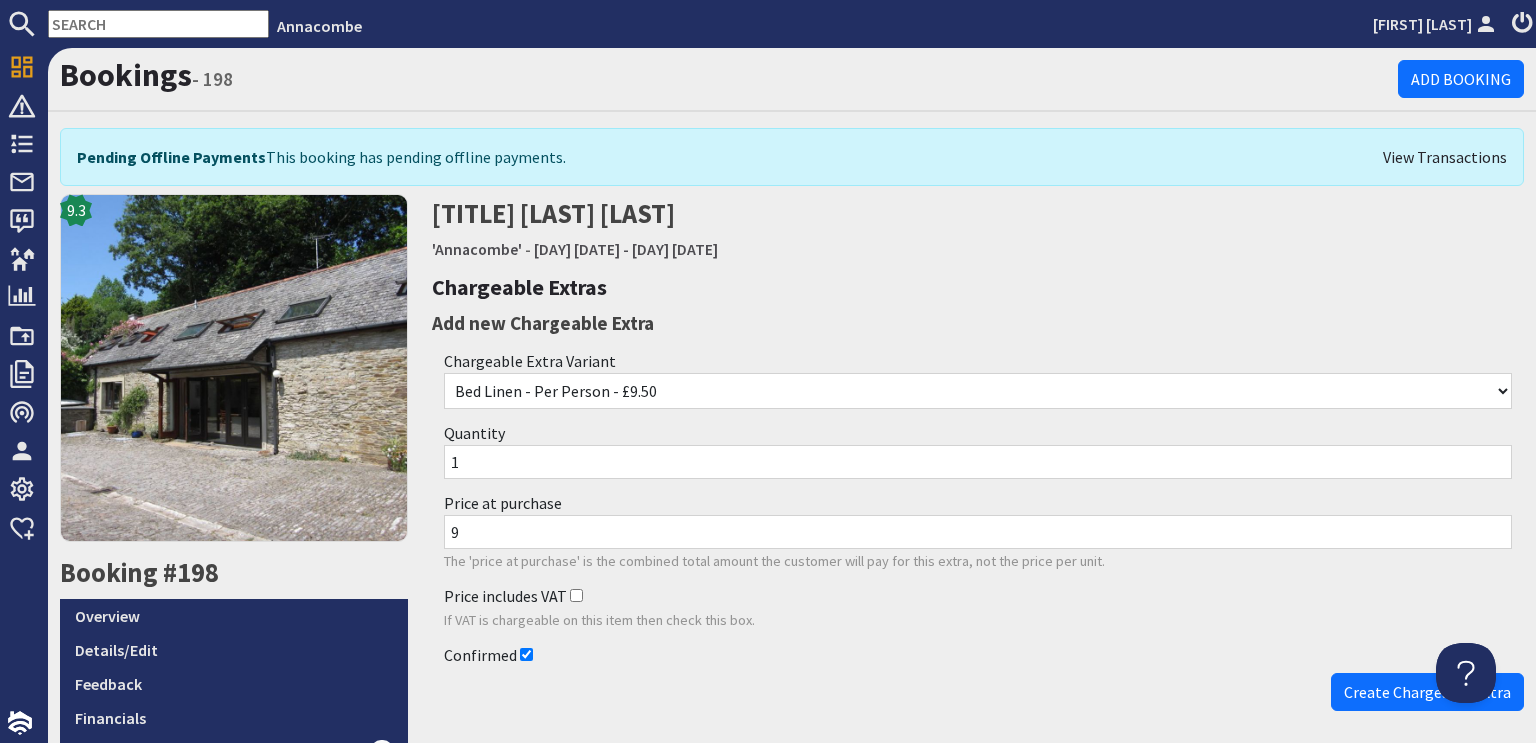 drag, startPoint x: 464, startPoint y: 463, endPoint x: 438, endPoint y: 467, distance: 26.305893 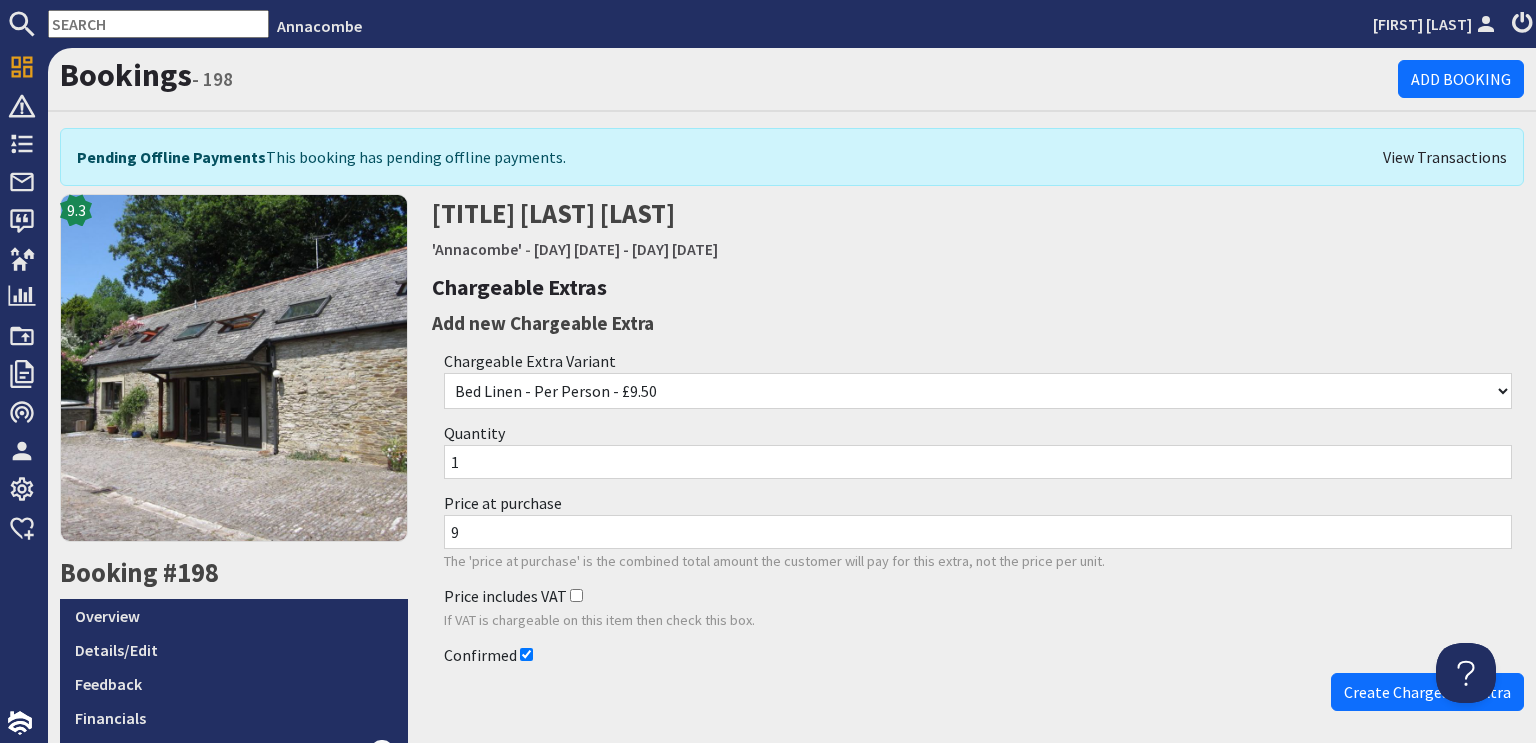type on "4" 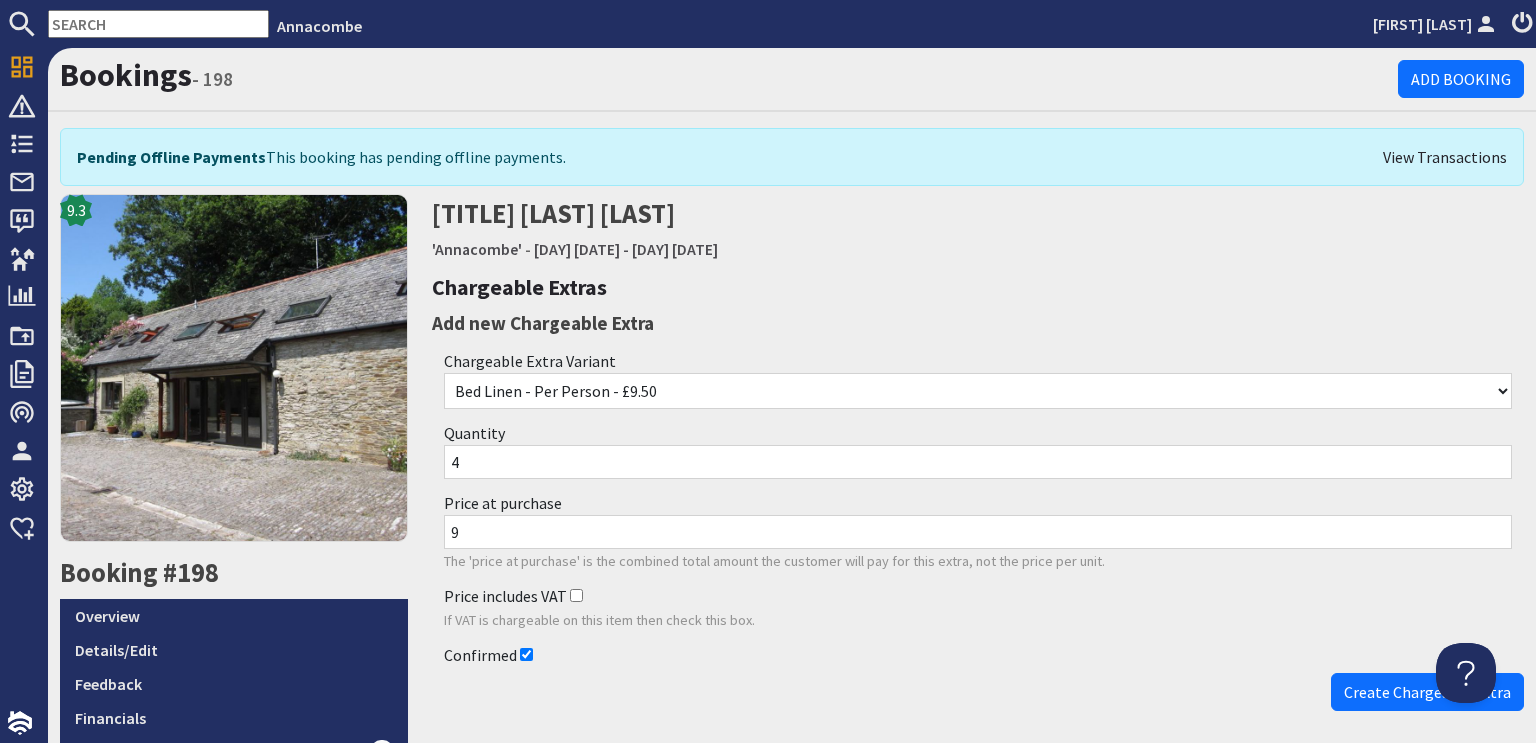 type on "36" 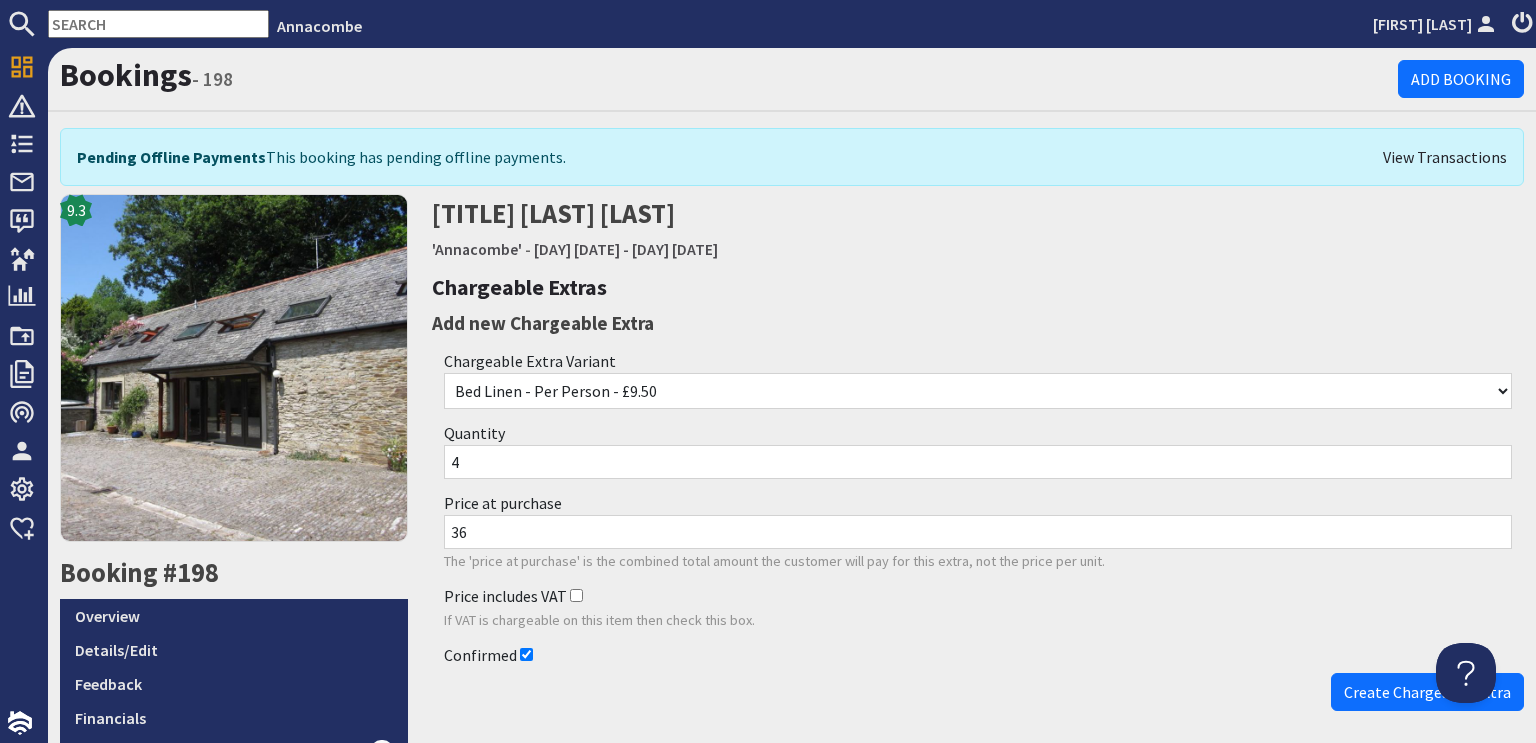 type on "4" 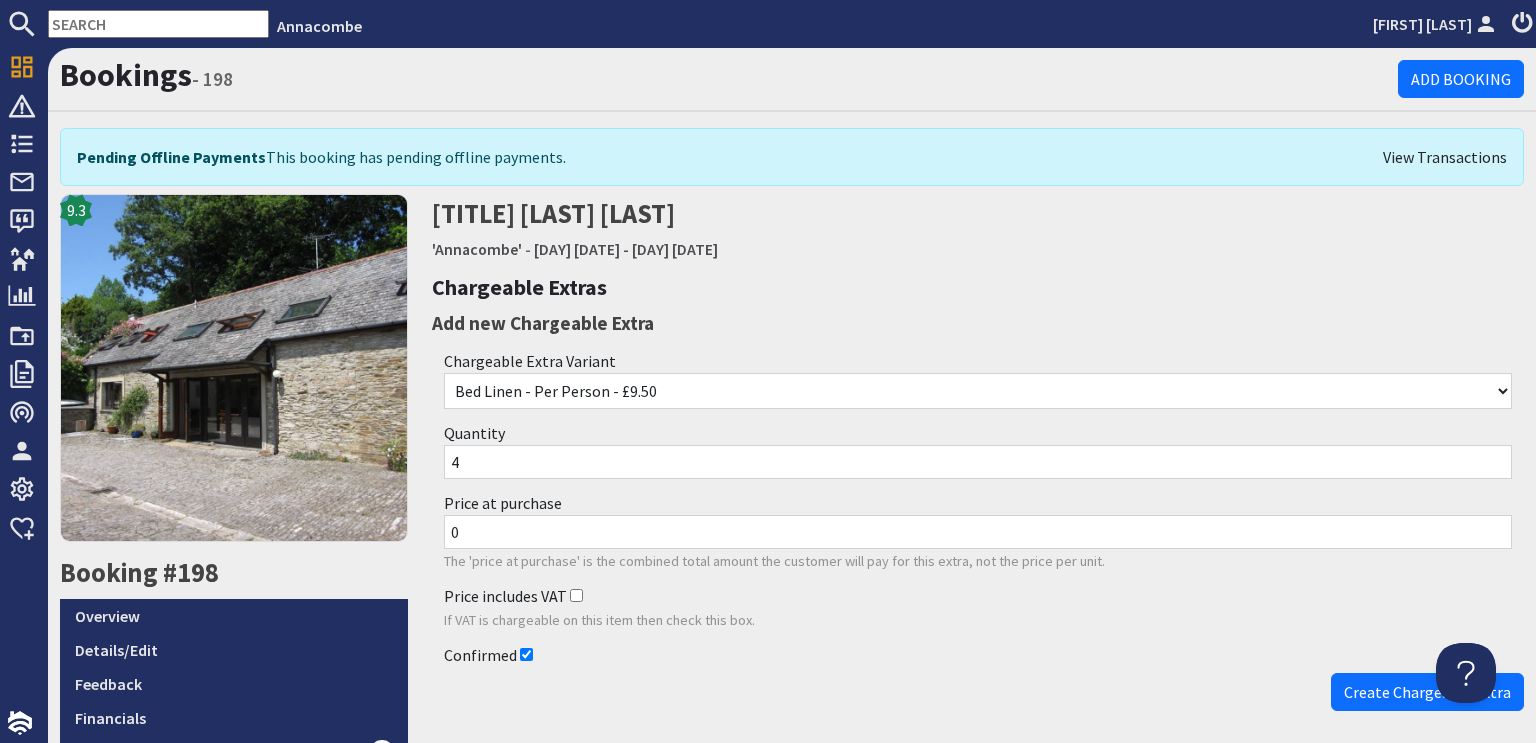 type on "0" 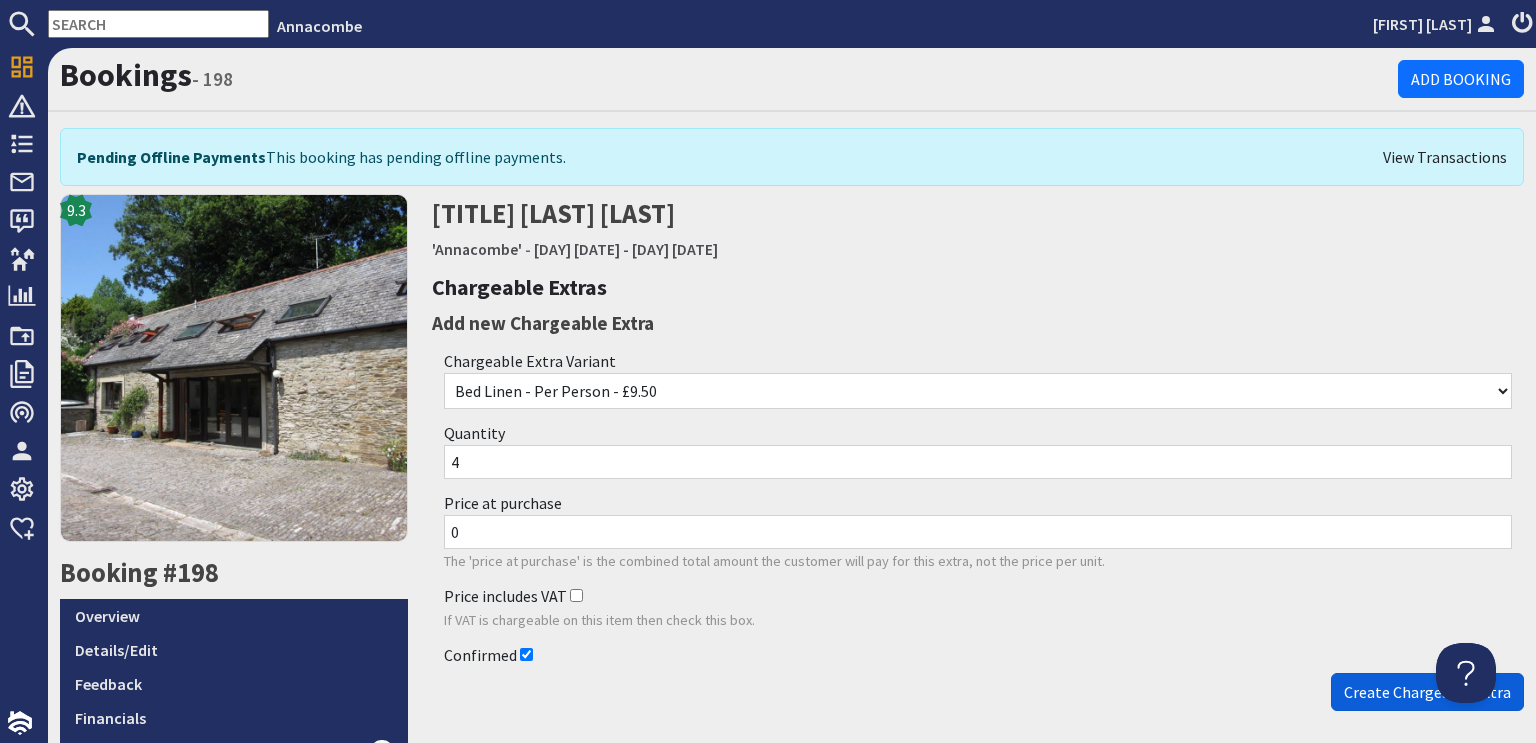 click on "Create Chargeable extra" at bounding box center [1427, 692] 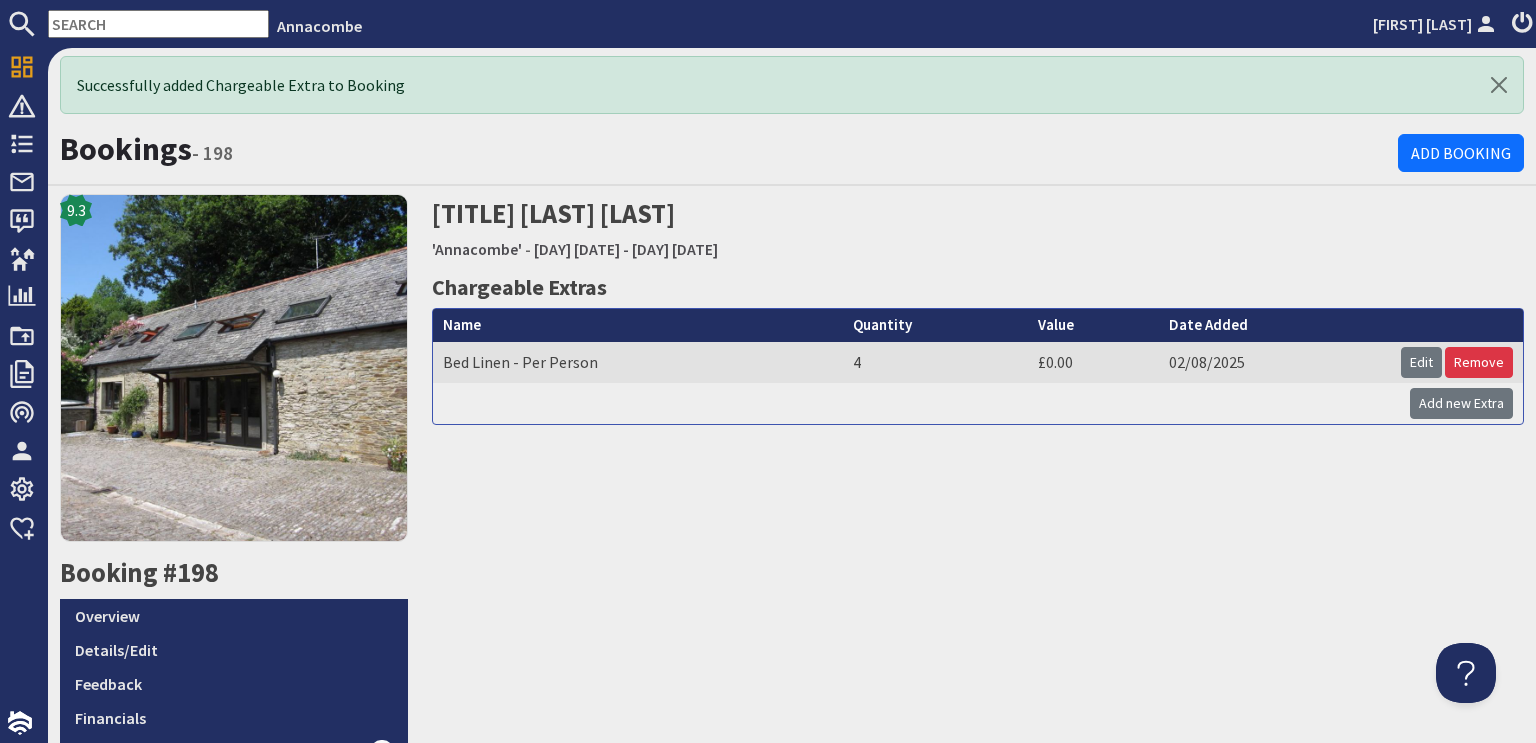 scroll, scrollTop: 0, scrollLeft: 0, axis: both 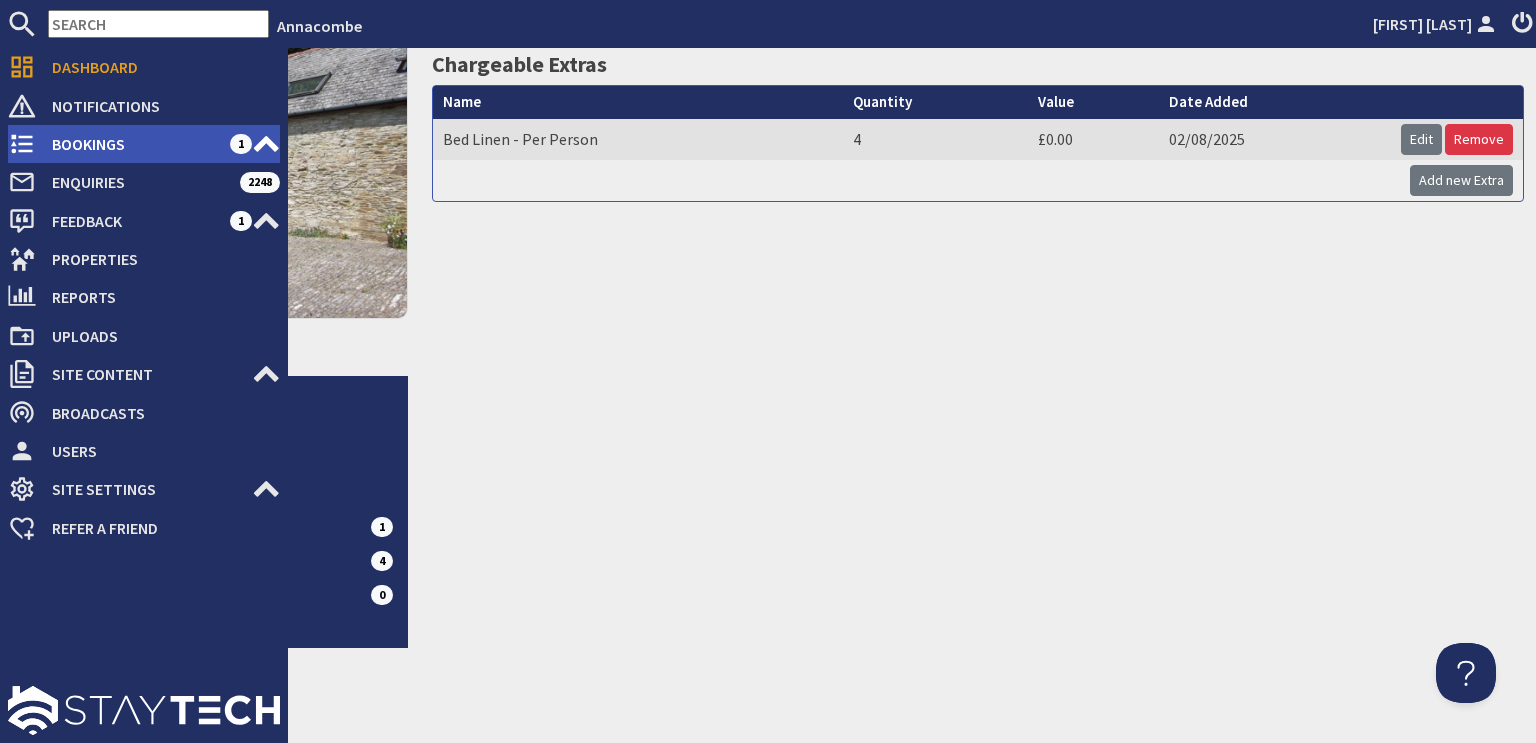 click 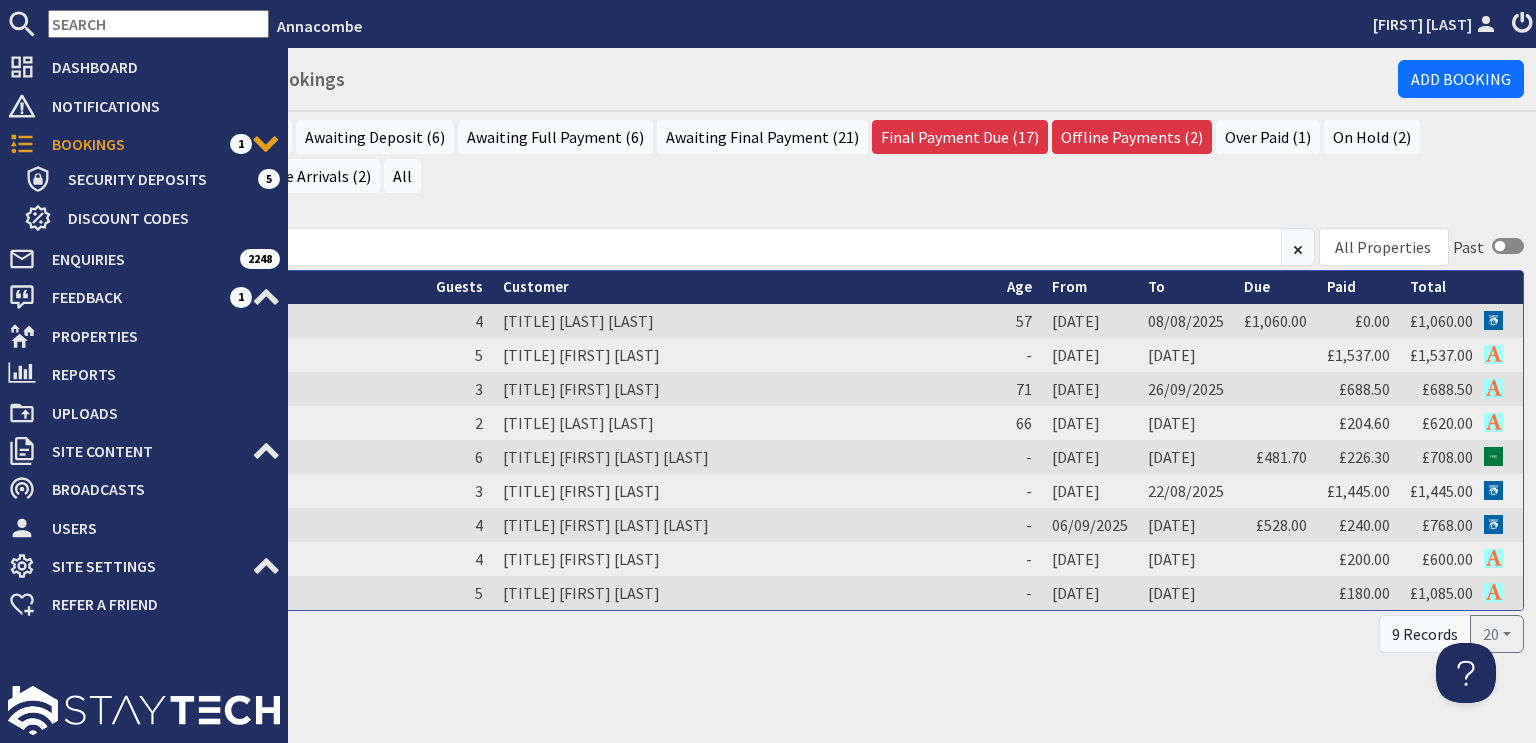 scroll, scrollTop: 0, scrollLeft: 0, axis: both 